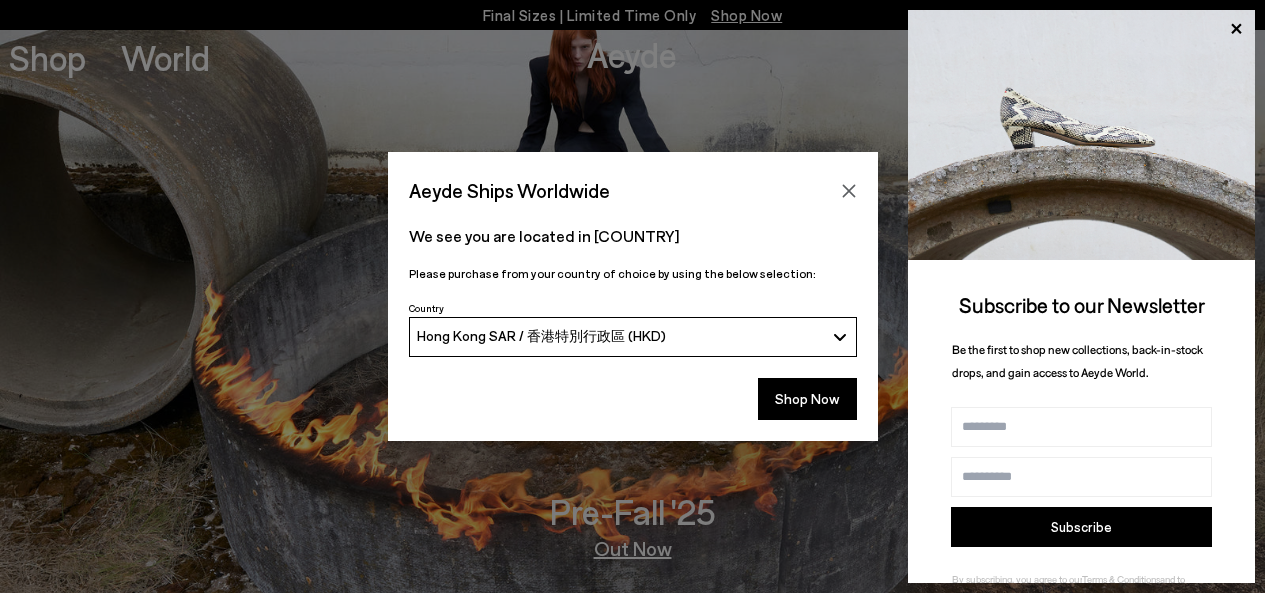 scroll, scrollTop: 0, scrollLeft: 0, axis: both 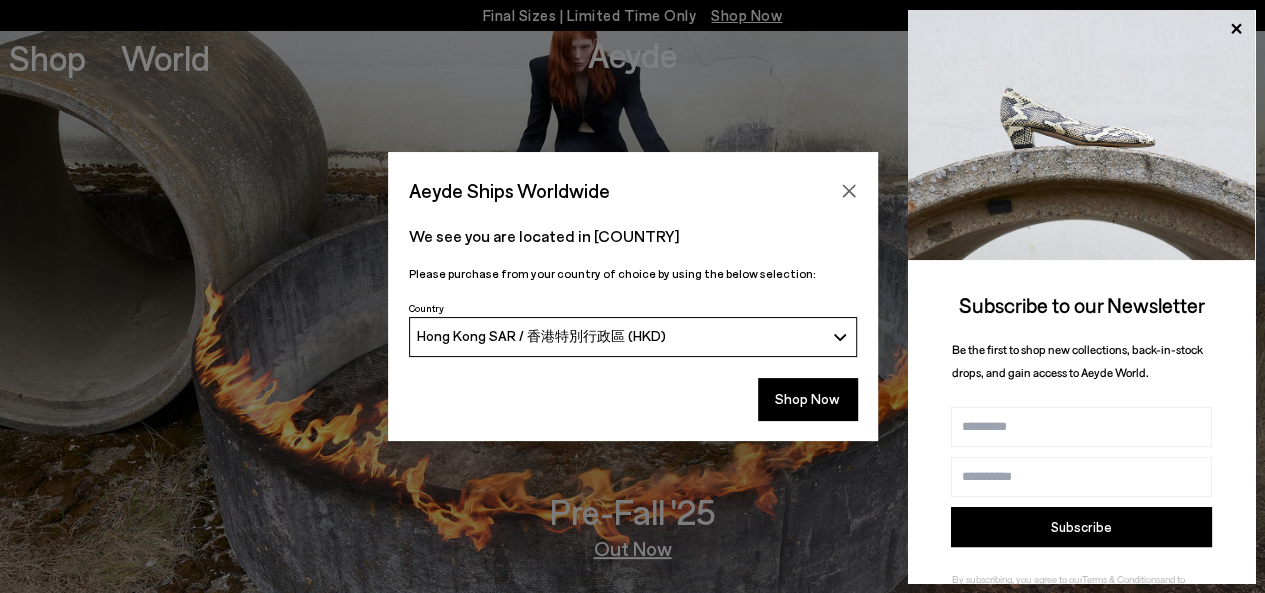 click on "Hong Kong SAR / 香港特別行政區 (HKD)" at bounding box center [633, 337] 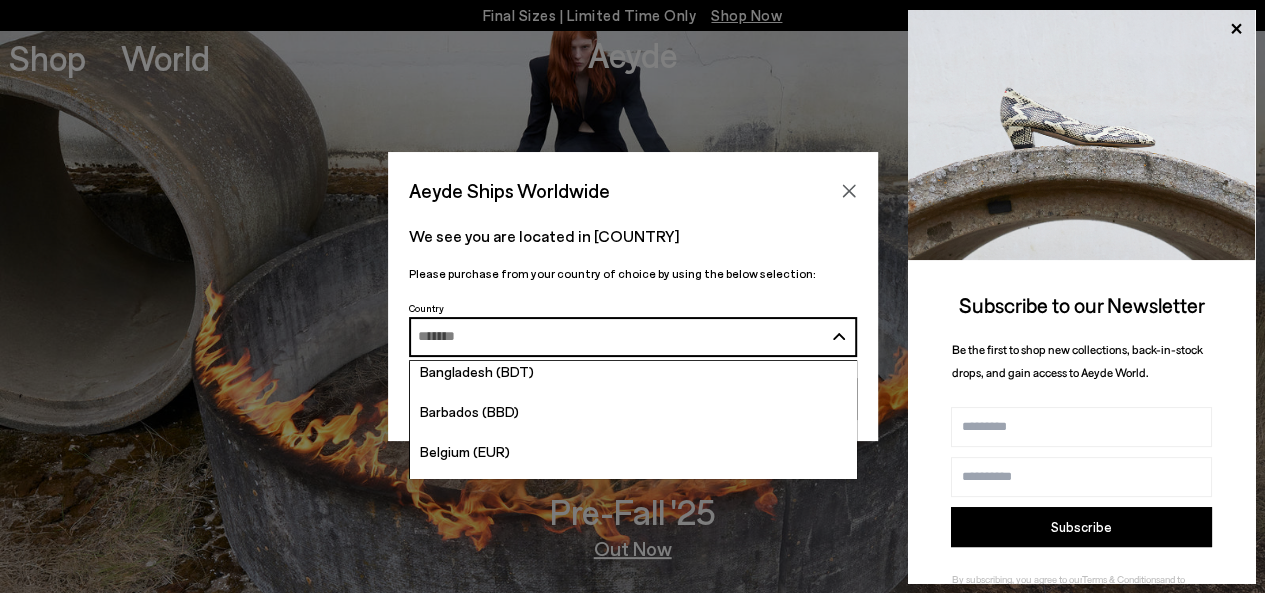 scroll, scrollTop: 700, scrollLeft: 0, axis: vertical 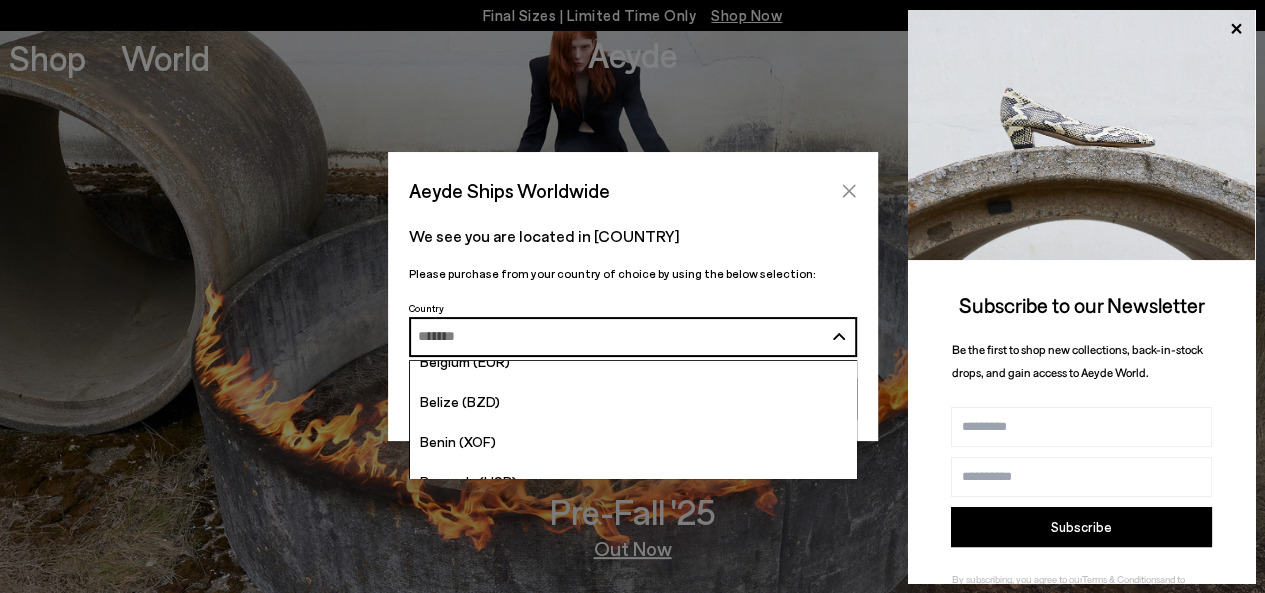 click at bounding box center [849, 191] 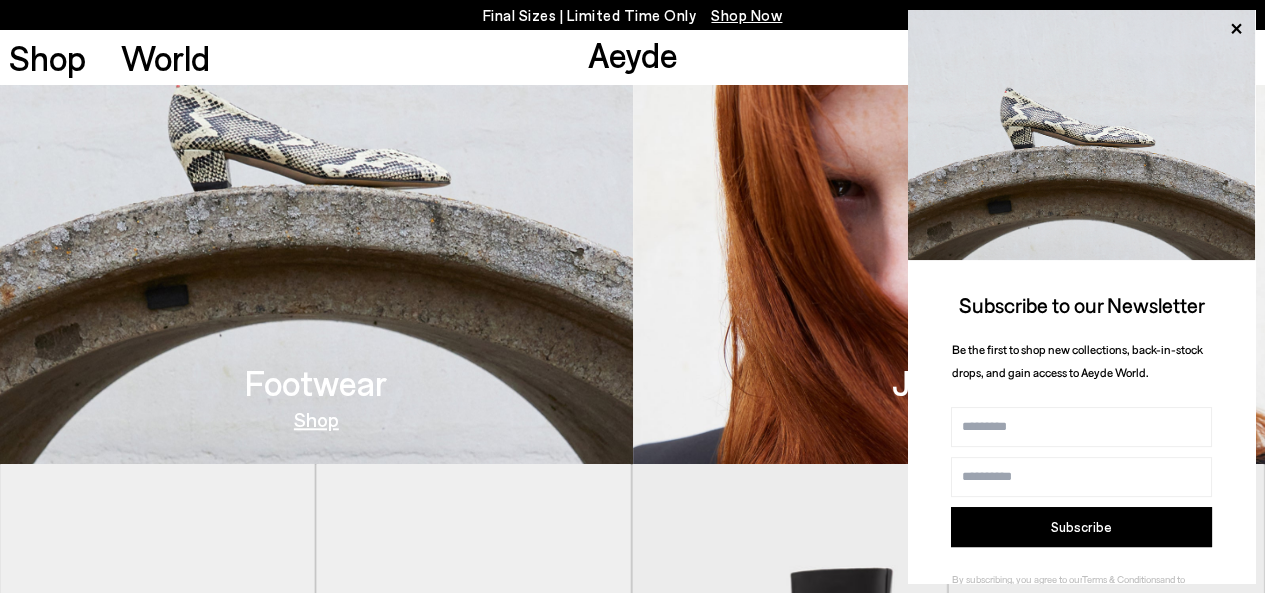 scroll, scrollTop: 900, scrollLeft: 0, axis: vertical 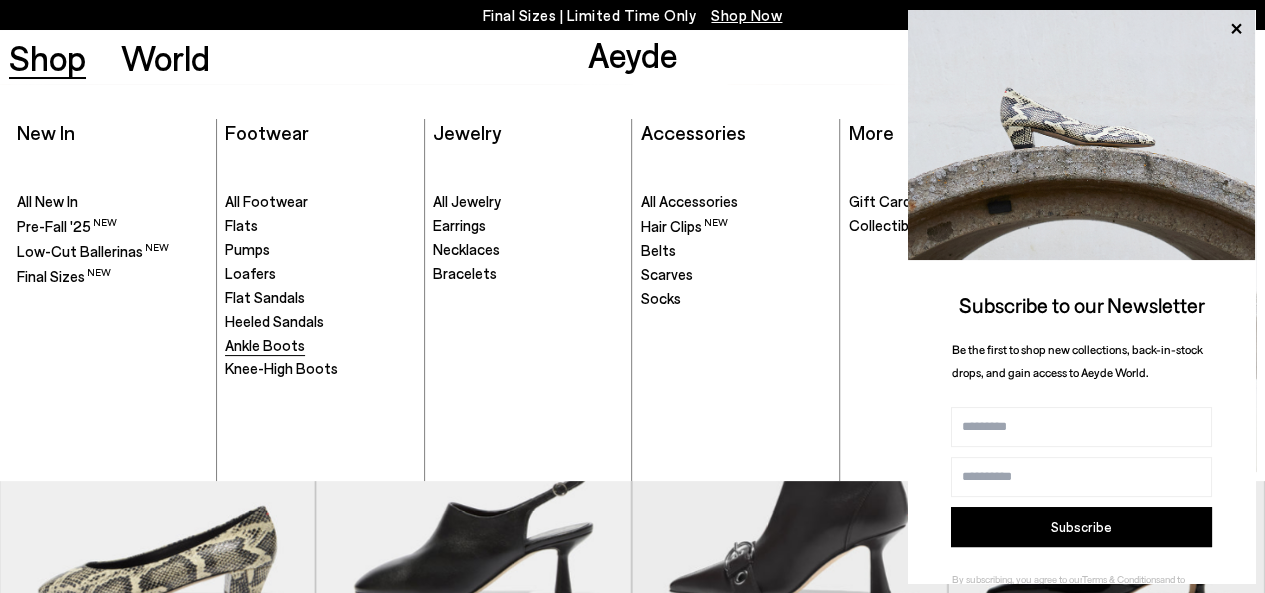 click on "Ankle Boots" at bounding box center [265, 345] 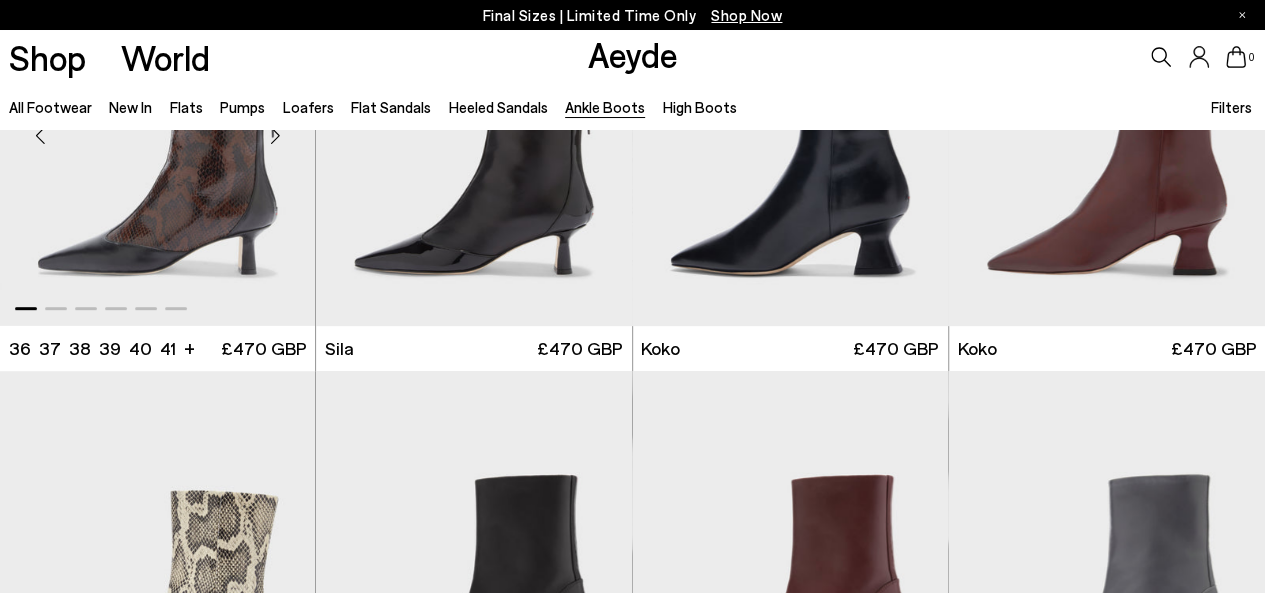 scroll, scrollTop: 100, scrollLeft: 0, axis: vertical 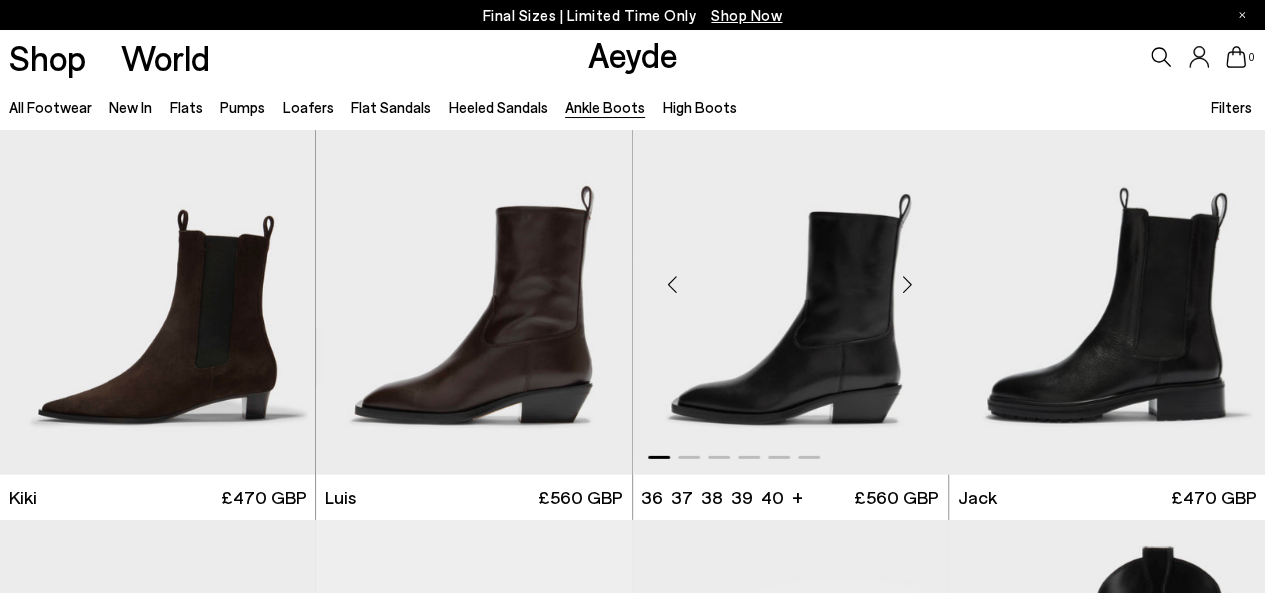 click at bounding box center [791, 276] 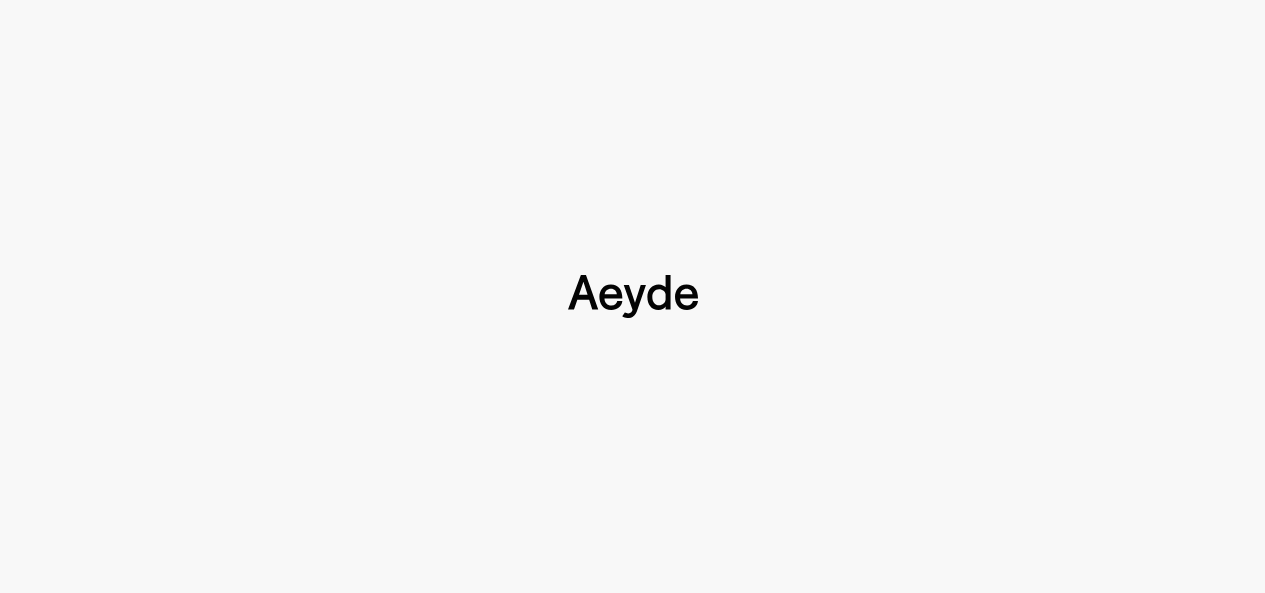 scroll, scrollTop: 0, scrollLeft: 0, axis: both 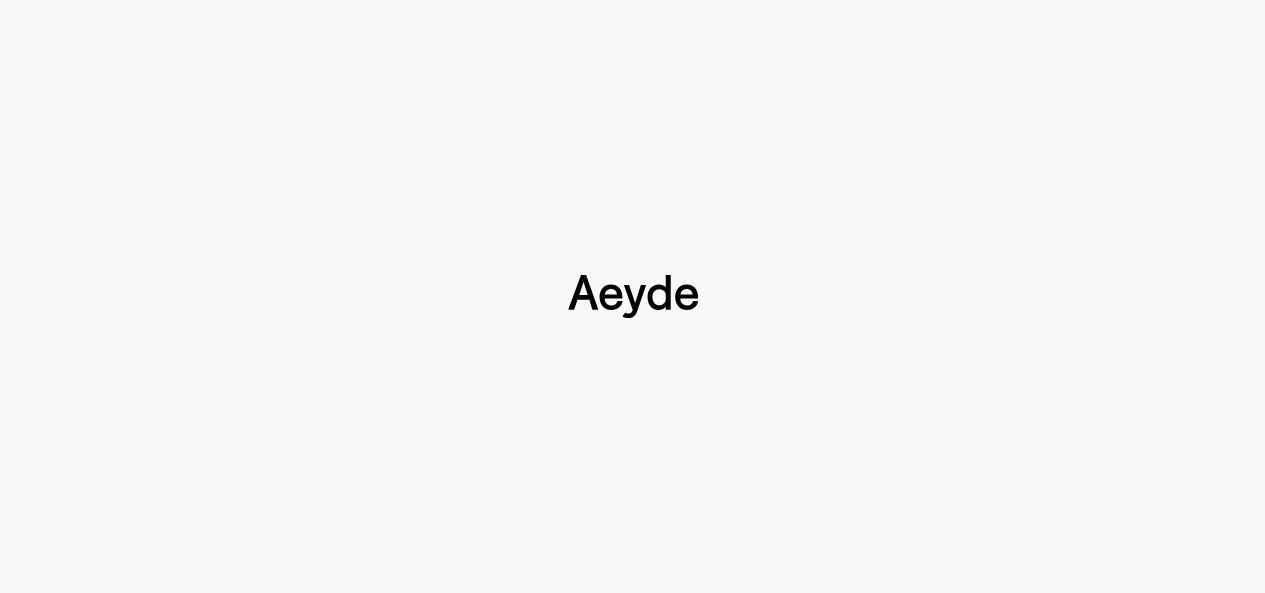 type 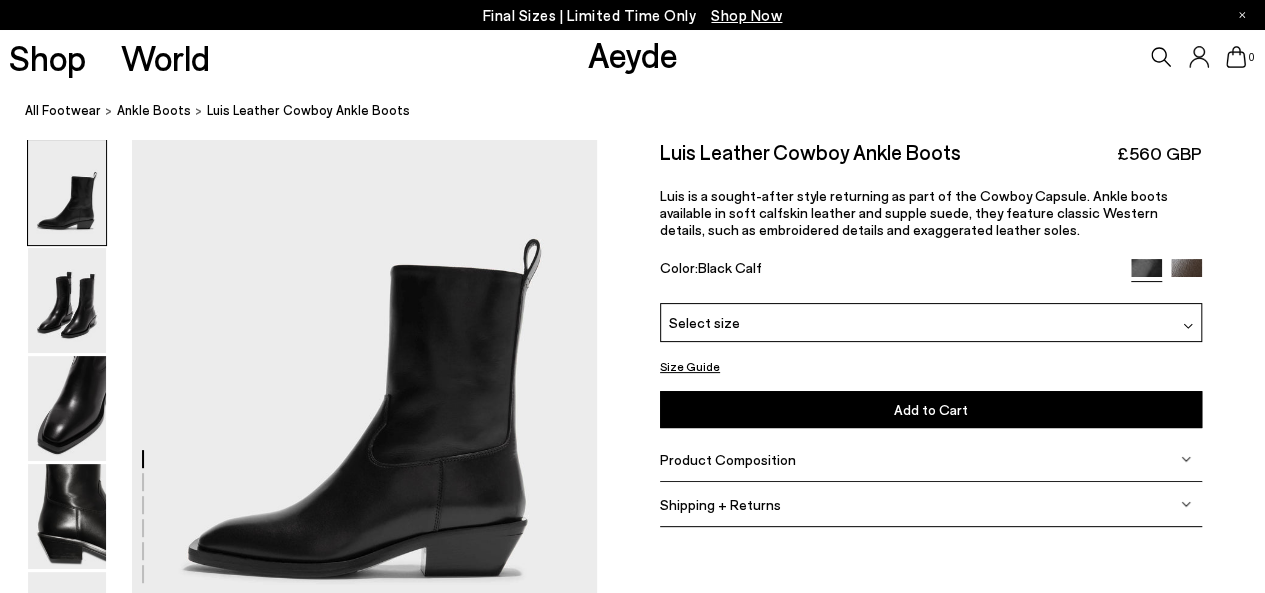 scroll, scrollTop: 200, scrollLeft: 0, axis: vertical 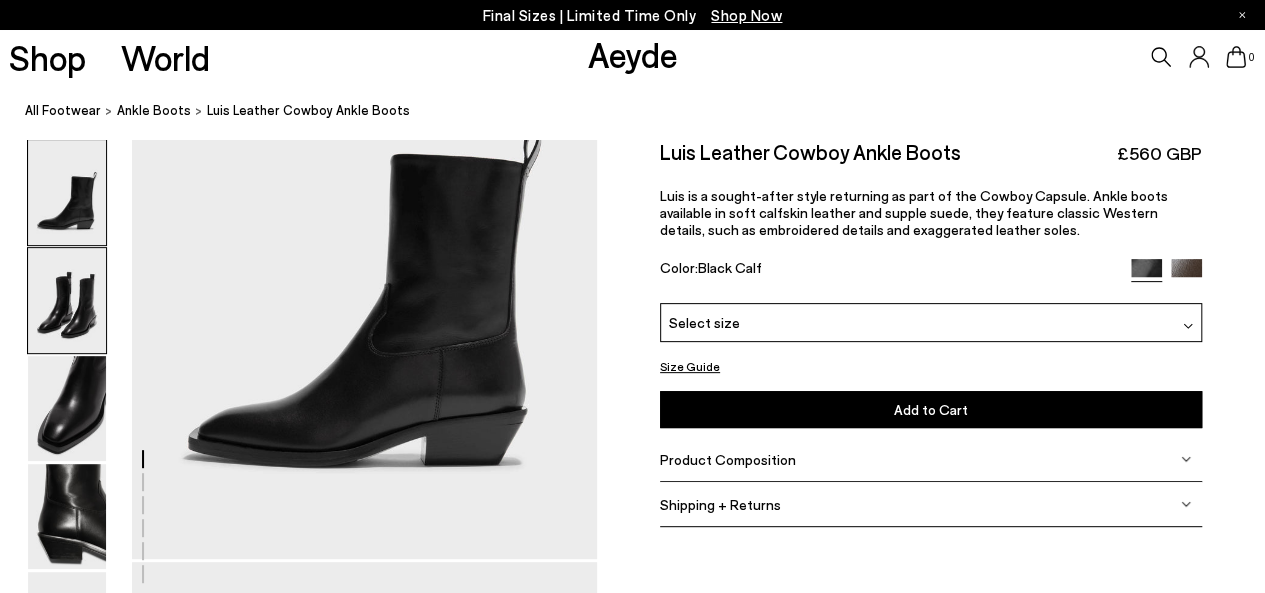 click at bounding box center [67, 300] 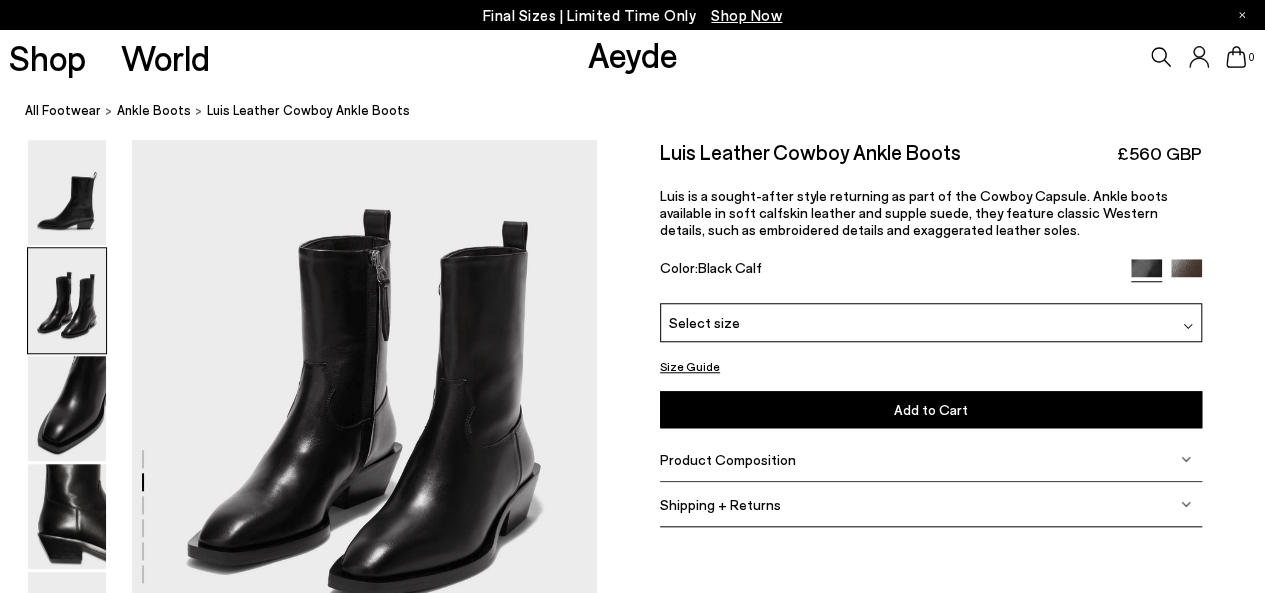 scroll, scrollTop: 724, scrollLeft: 0, axis: vertical 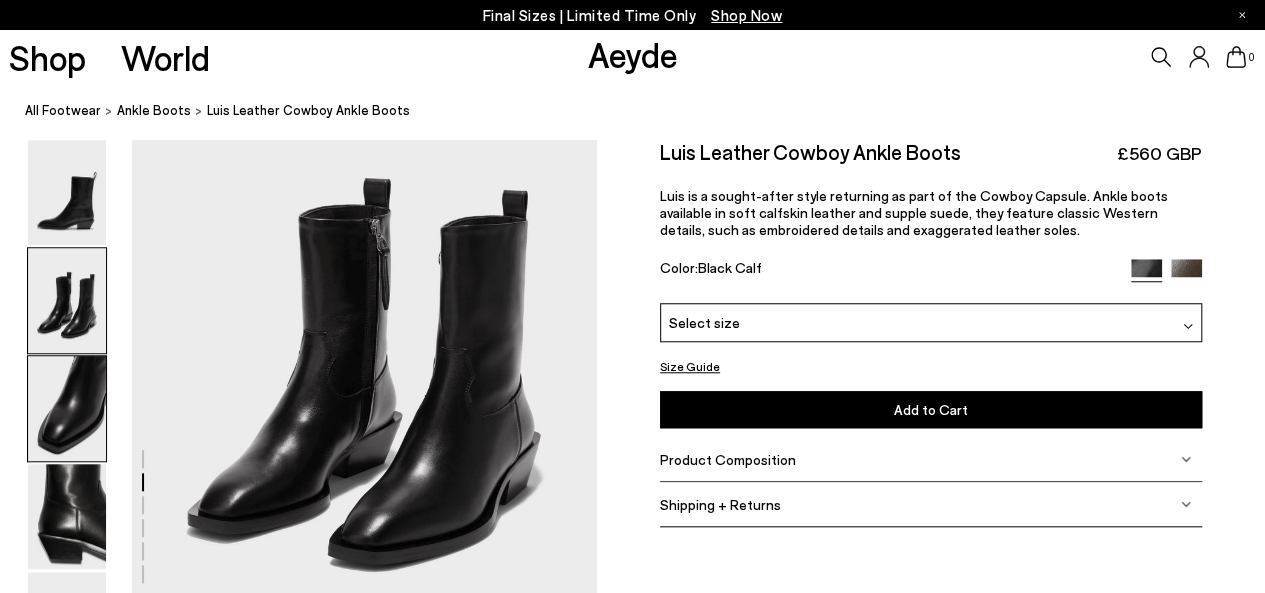 click at bounding box center [67, 408] 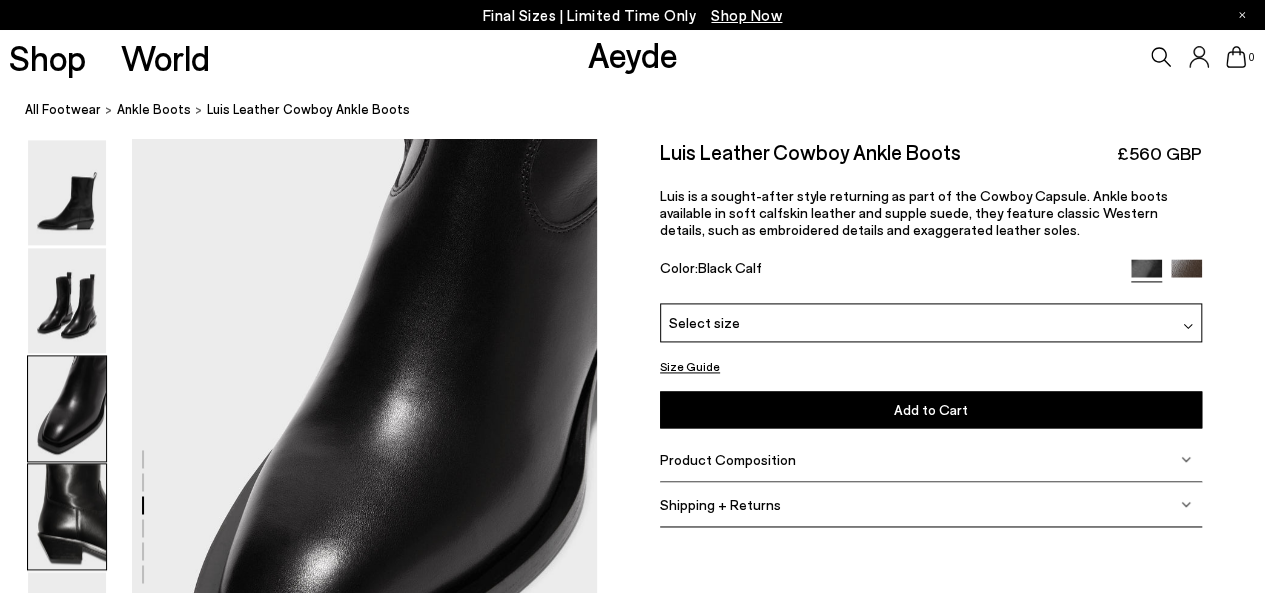 click at bounding box center (67, 516) 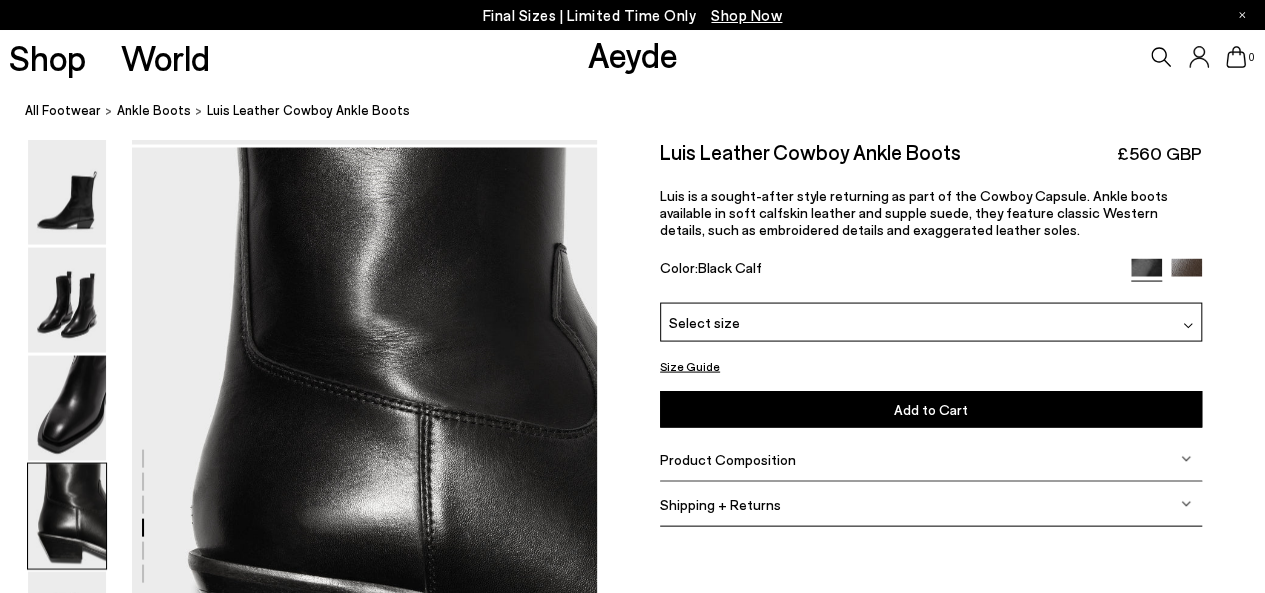 scroll, scrollTop: 1869, scrollLeft: 0, axis: vertical 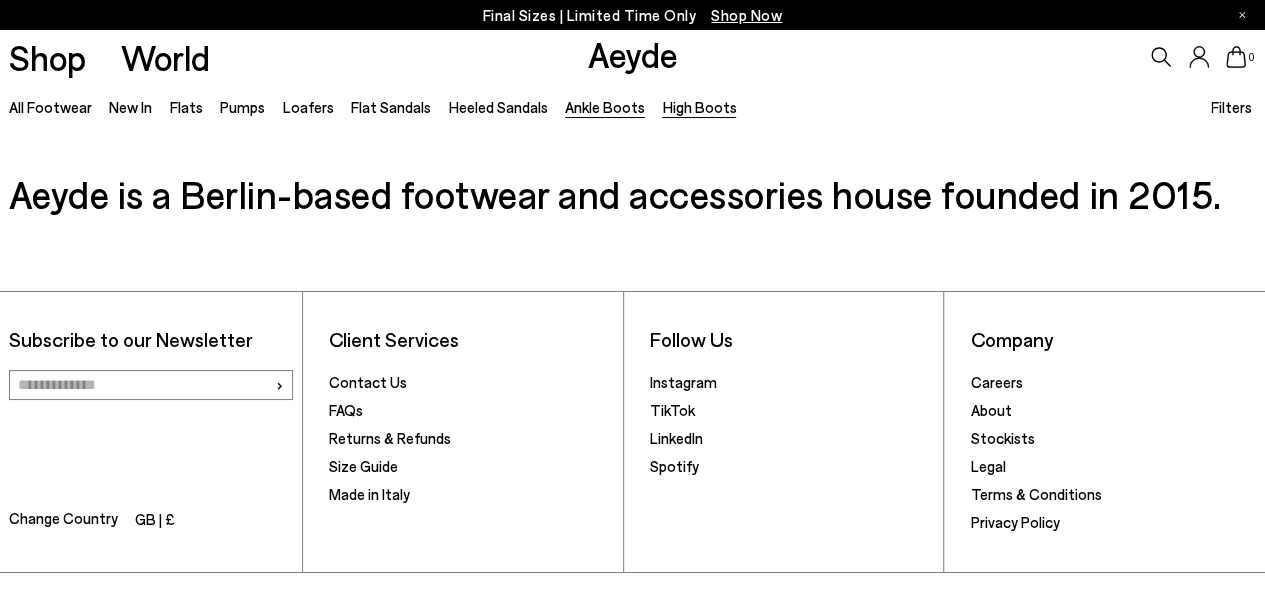 click on "High Boots" at bounding box center [699, 107] 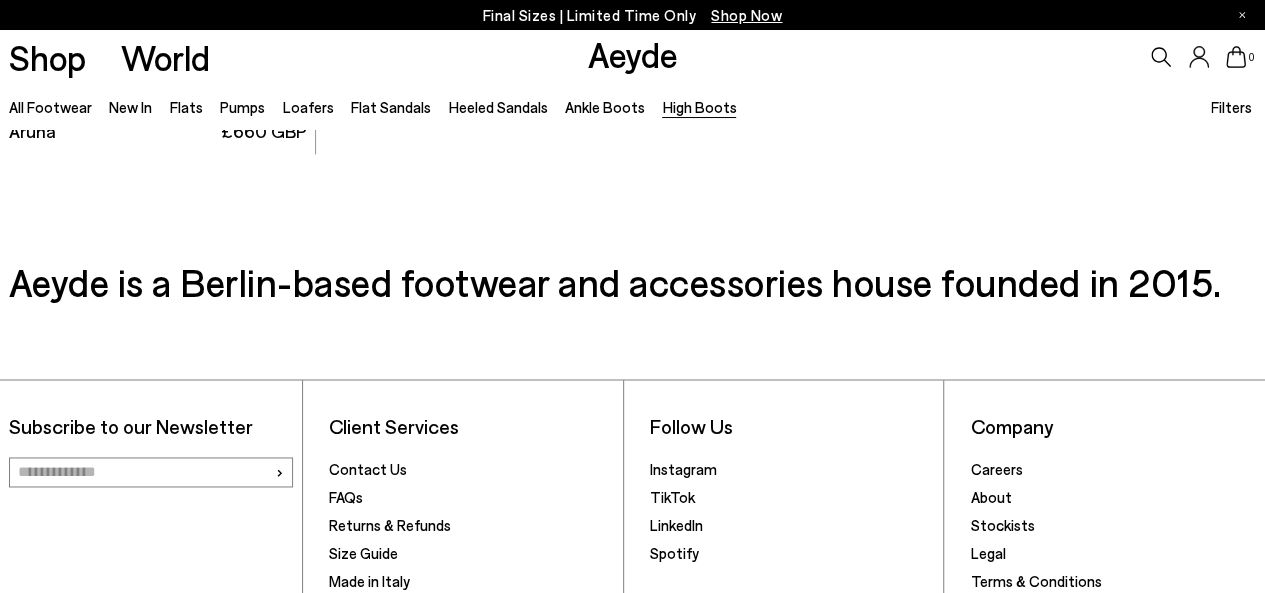 scroll, scrollTop: 1459, scrollLeft: 0, axis: vertical 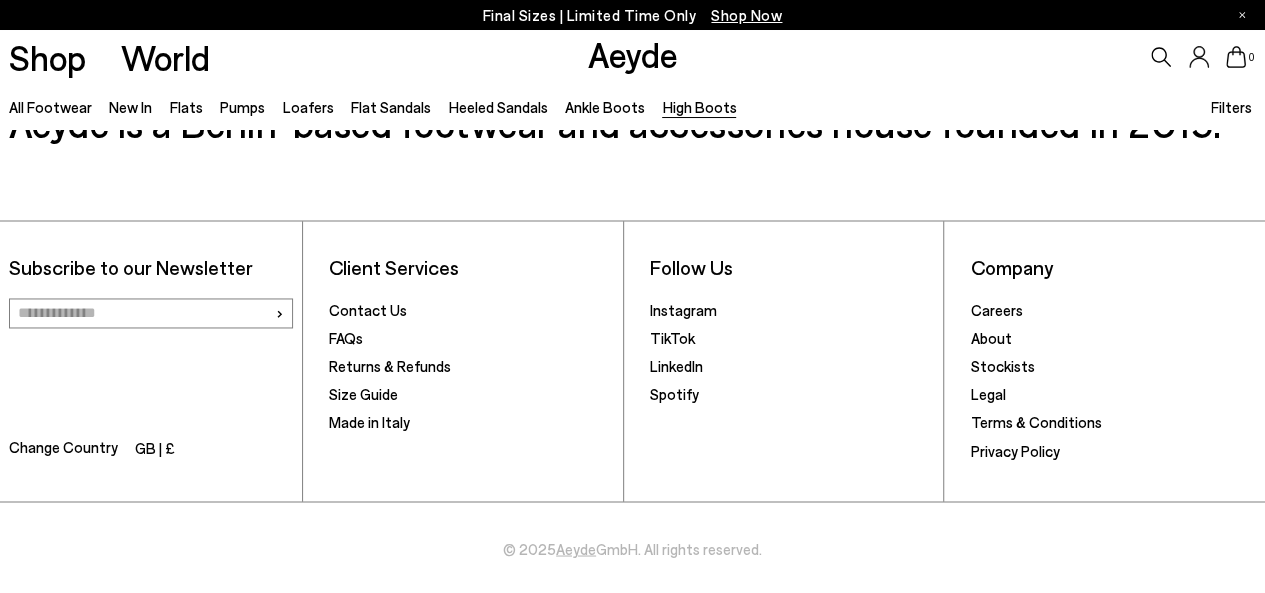 click on "Change Country" at bounding box center [63, 448] 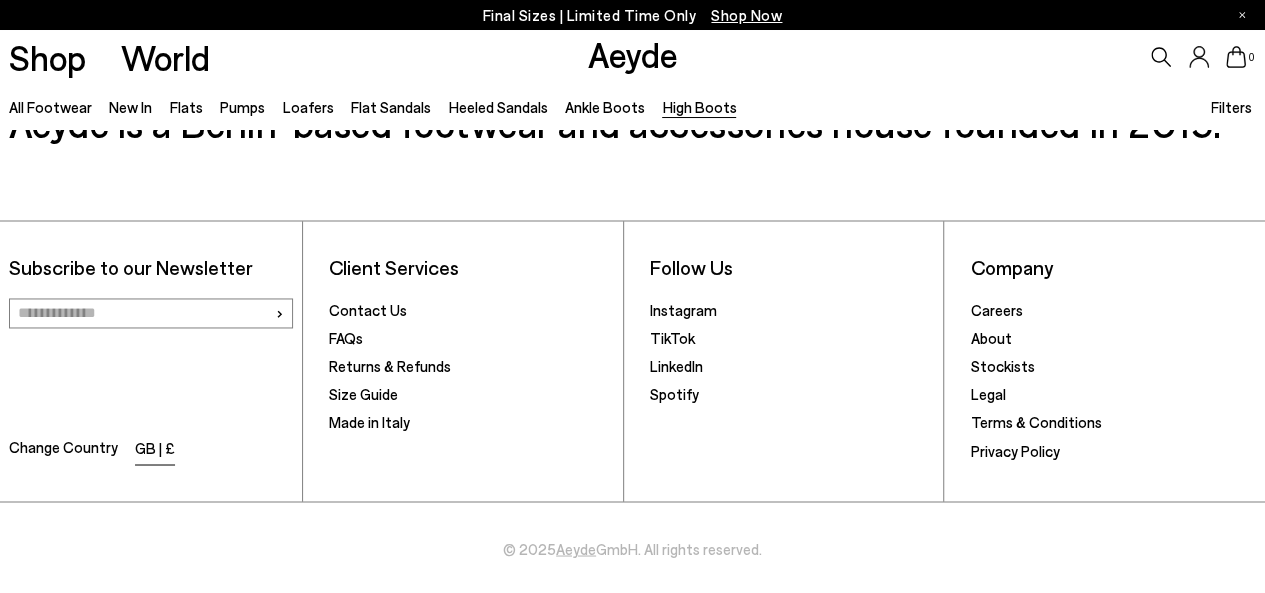 click on "GB  |  £" at bounding box center [155, 449] 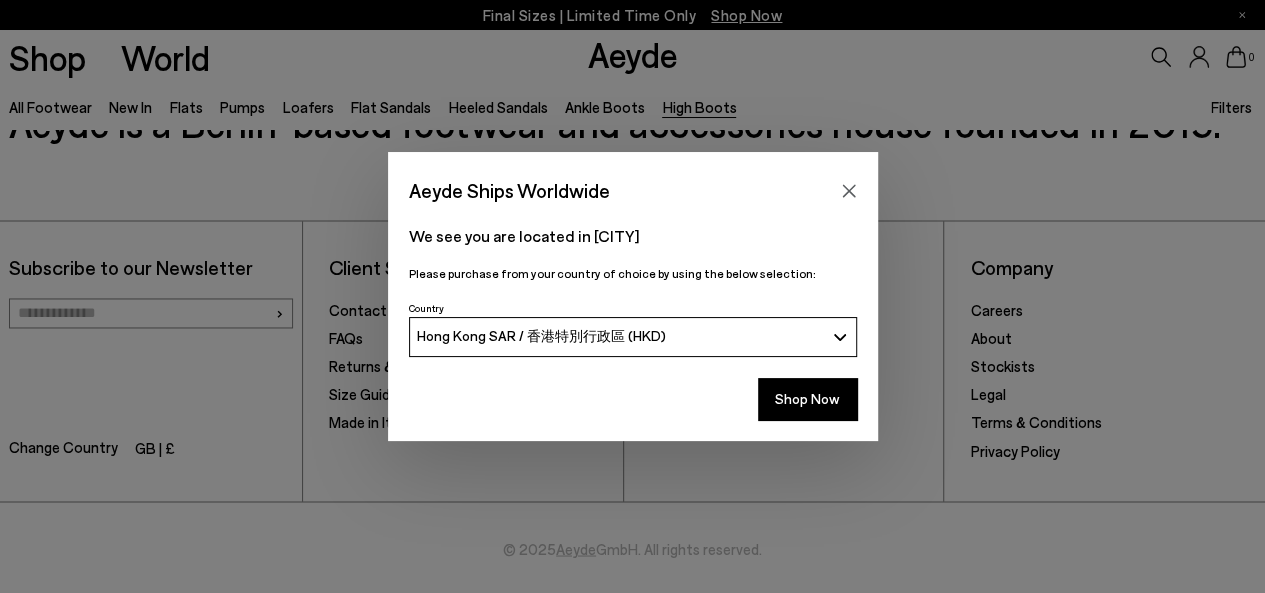 click on "Hong Kong SAR / 香港特別行政區 (HKD)" at bounding box center (541, 336) 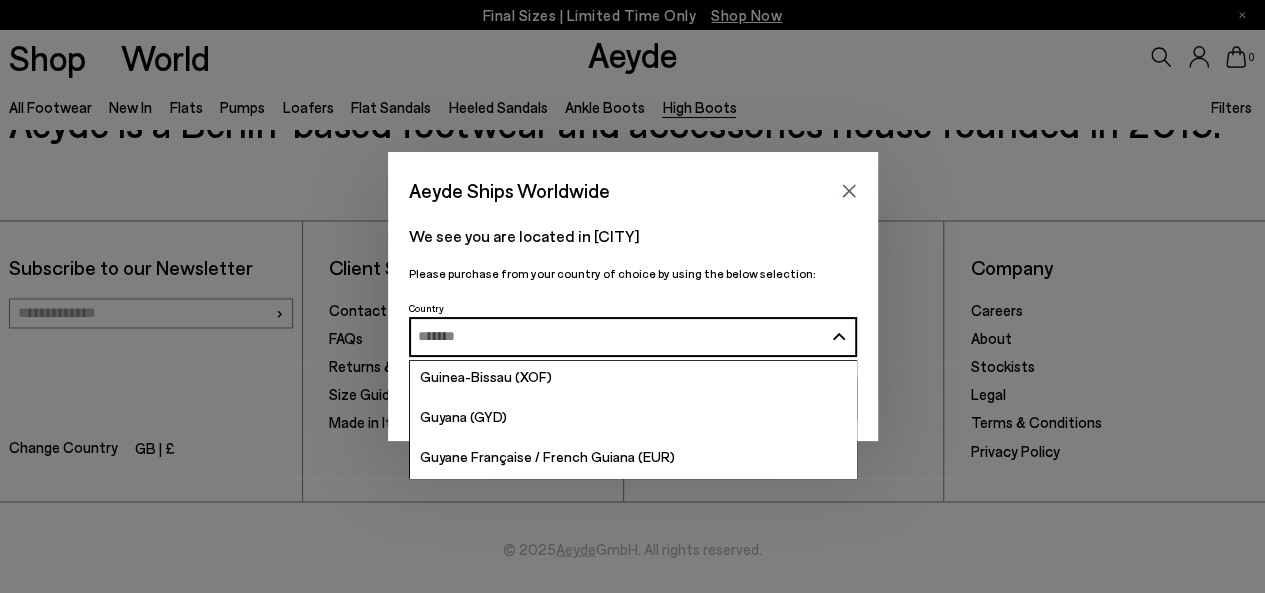 scroll, scrollTop: 3400, scrollLeft: 0, axis: vertical 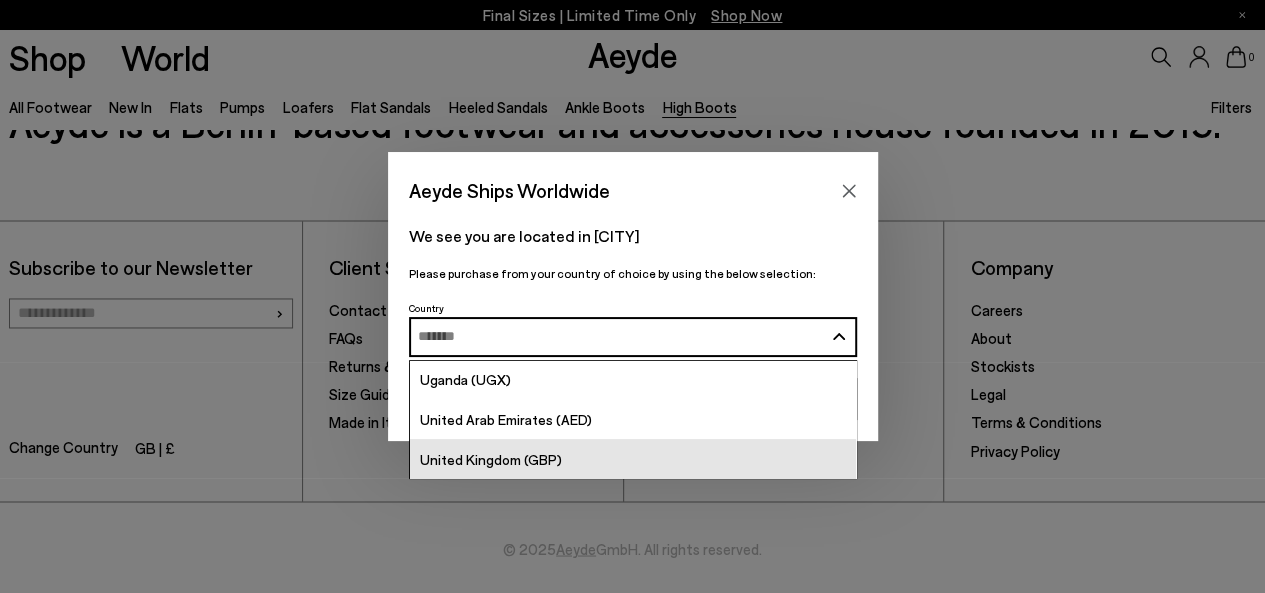 click on "United Kingdom (GBP)" at bounding box center (633, 459) 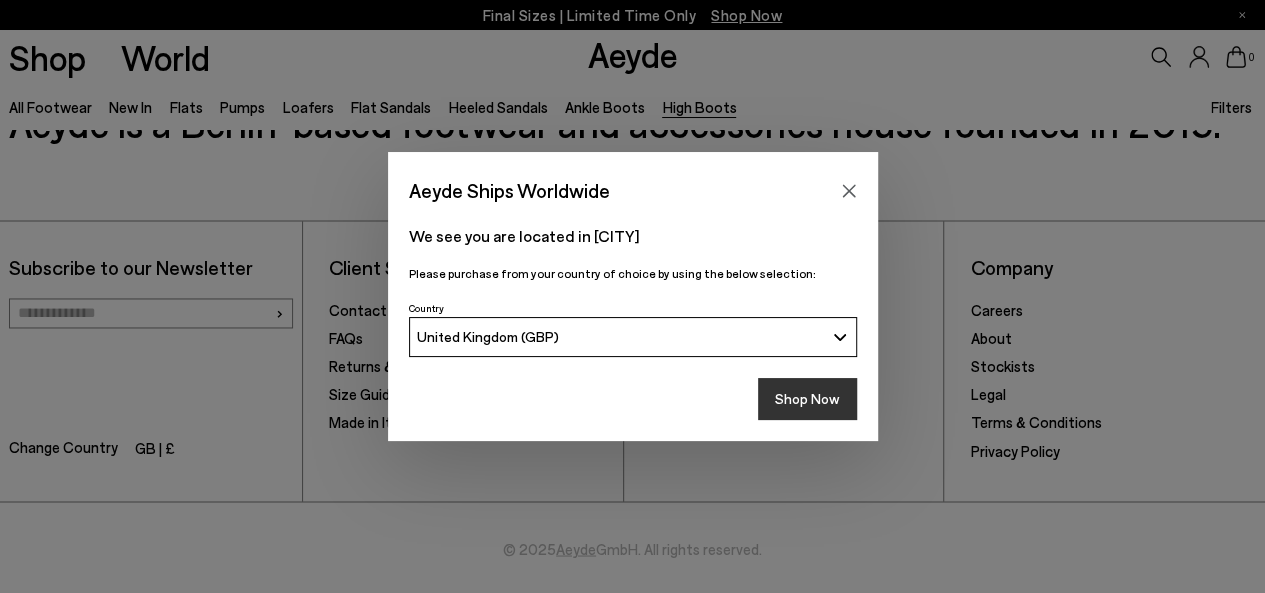 click on "Shop Now" at bounding box center (807, 399) 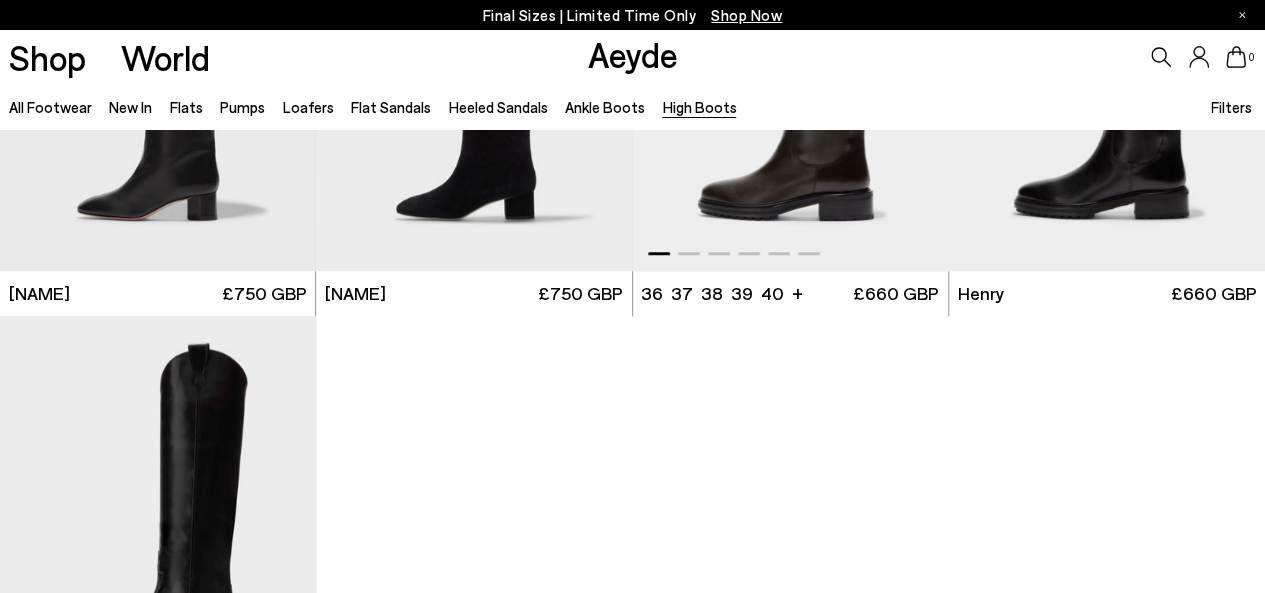scroll, scrollTop: 700, scrollLeft: 0, axis: vertical 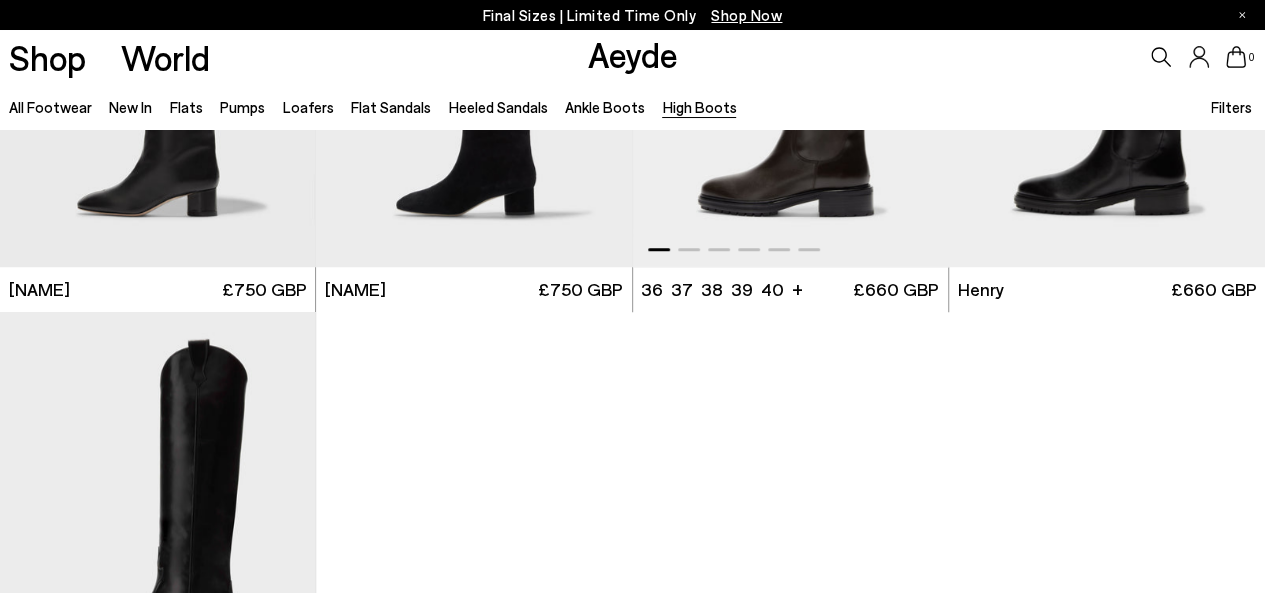 click at bounding box center [791, 69] 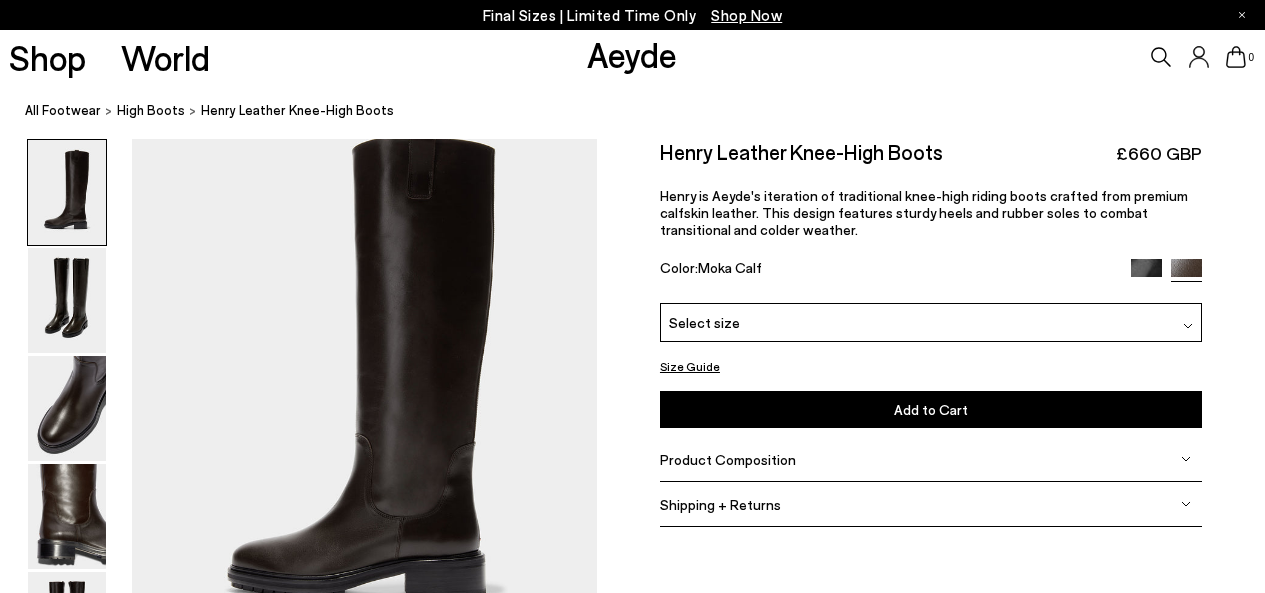 scroll, scrollTop: 0, scrollLeft: 0, axis: both 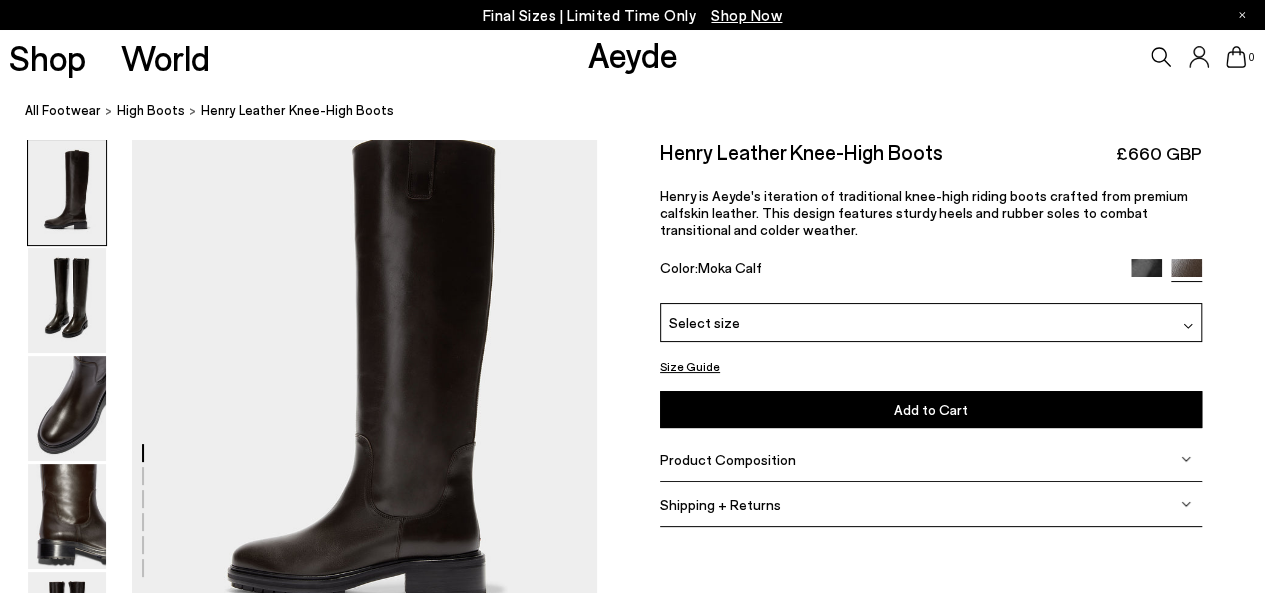 click on "Select size" at bounding box center [704, 322] 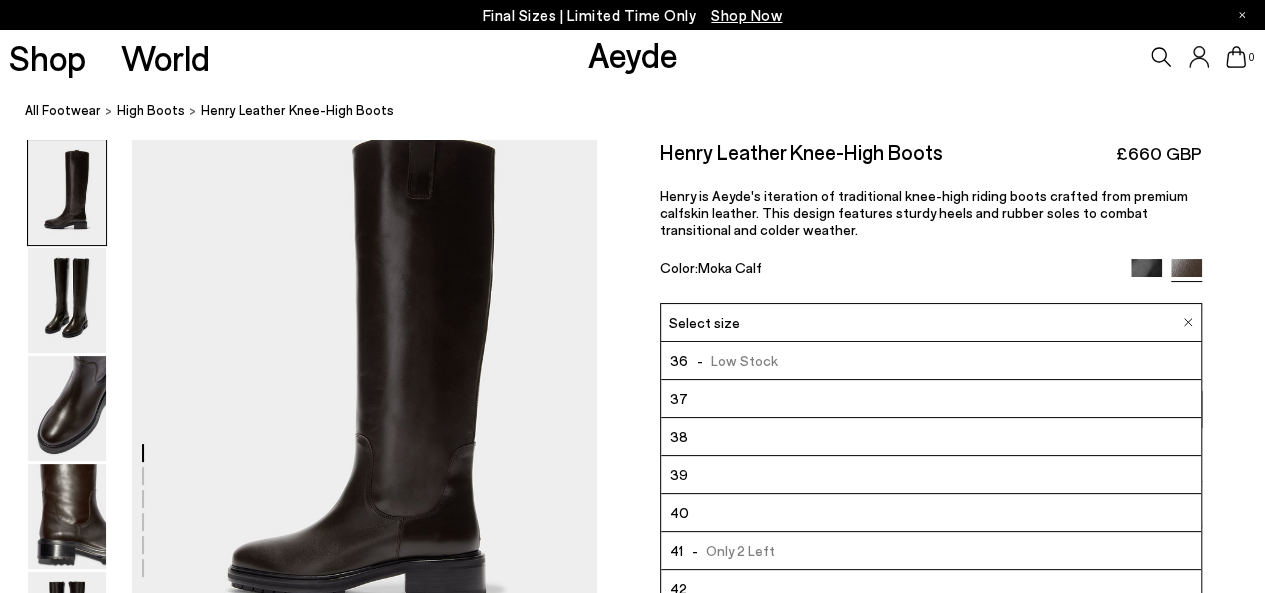 click on "39" at bounding box center (931, 475) 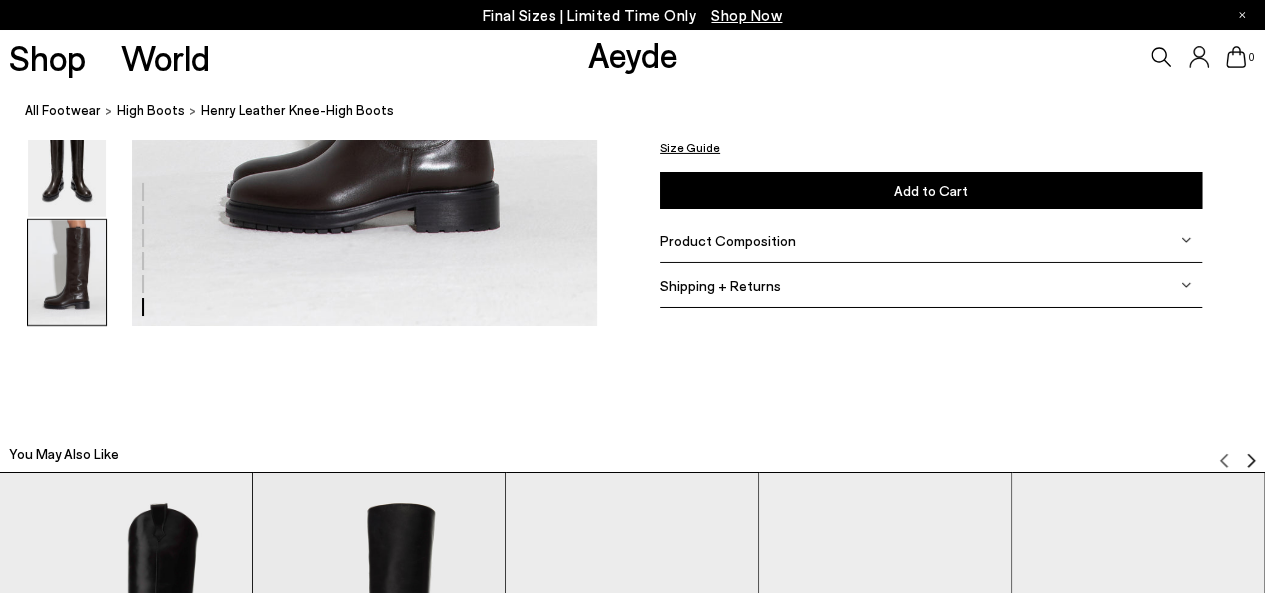 scroll, scrollTop: 3800, scrollLeft: 0, axis: vertical 